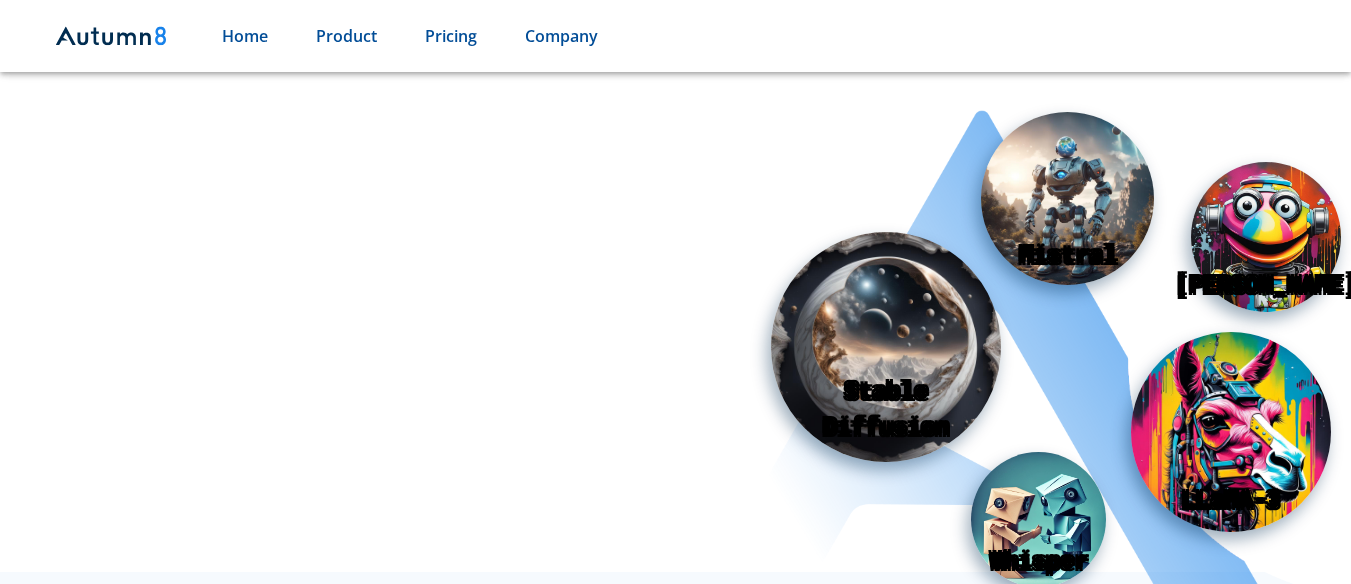 scroll, scrollTop: 596, scrollLeft: 0, axis: vertical 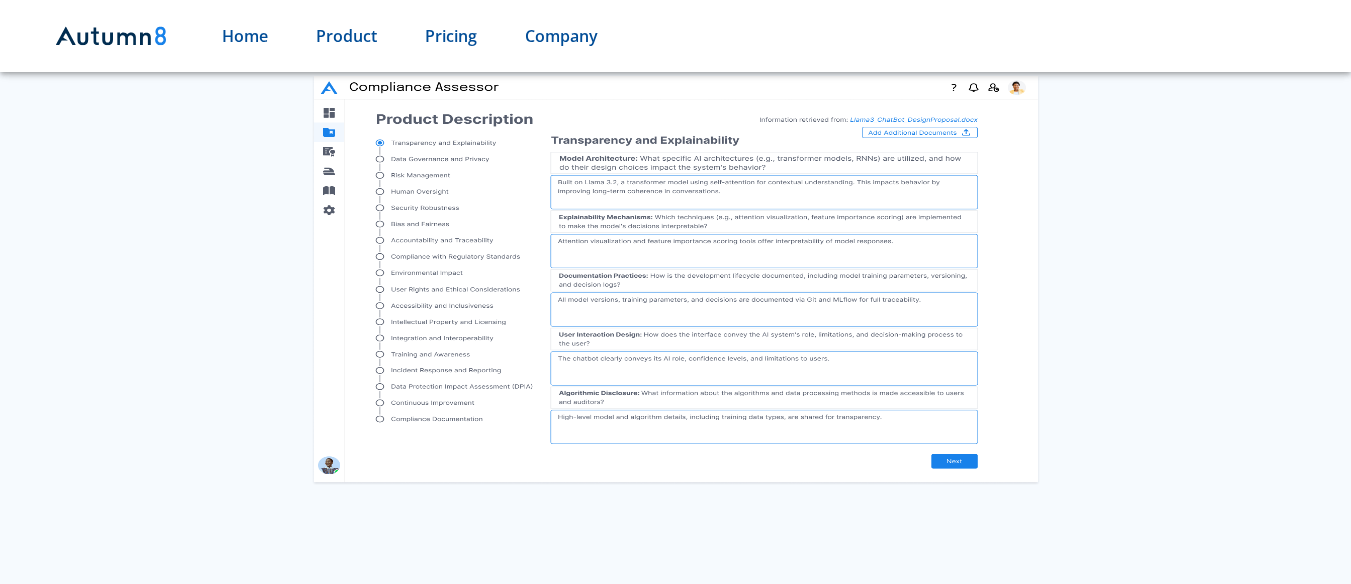 click on "Home Product Pricing Company Compliance Assessment for Gen AI Applications Autumn8 significantly reduces the time required for enterprise compliance assessments while increasing the acceptance rate. Stable Diffusion Whisper LLaMA-3 Bert Mistral Autumn8 Compliance Assessor Project Management Module Auto-fills compliance assessment questions using a LLM to search, comprehend, and structure uploaded product and model documents Significantly reduces time spent preparing GenAI compliance reports from over 2 hours to less than 30 minutes Builds a library of LLM-processed documents across multiple projects and clients to save time and resources Increases the compliance approval rate by identifying the root causes for rejection and suggesting changes Legal Module Interface to aid the company’s legal team in assessing compliance sufficiency and identifying areas for further documentation.     Significantly reduces compliance counsel’s verification time from days to less than an hour Pricing Group Edition" at bounding box center (675, 743) 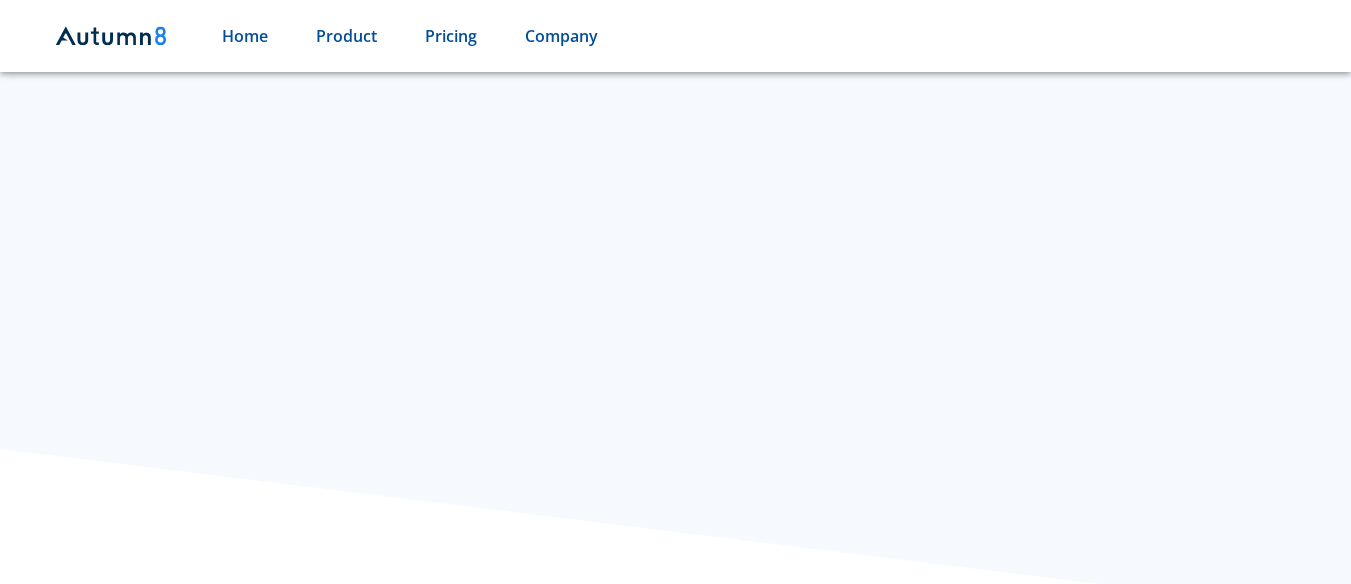 scroll, scrollTop: 2195, scrollLeft: 0, axis: vertical 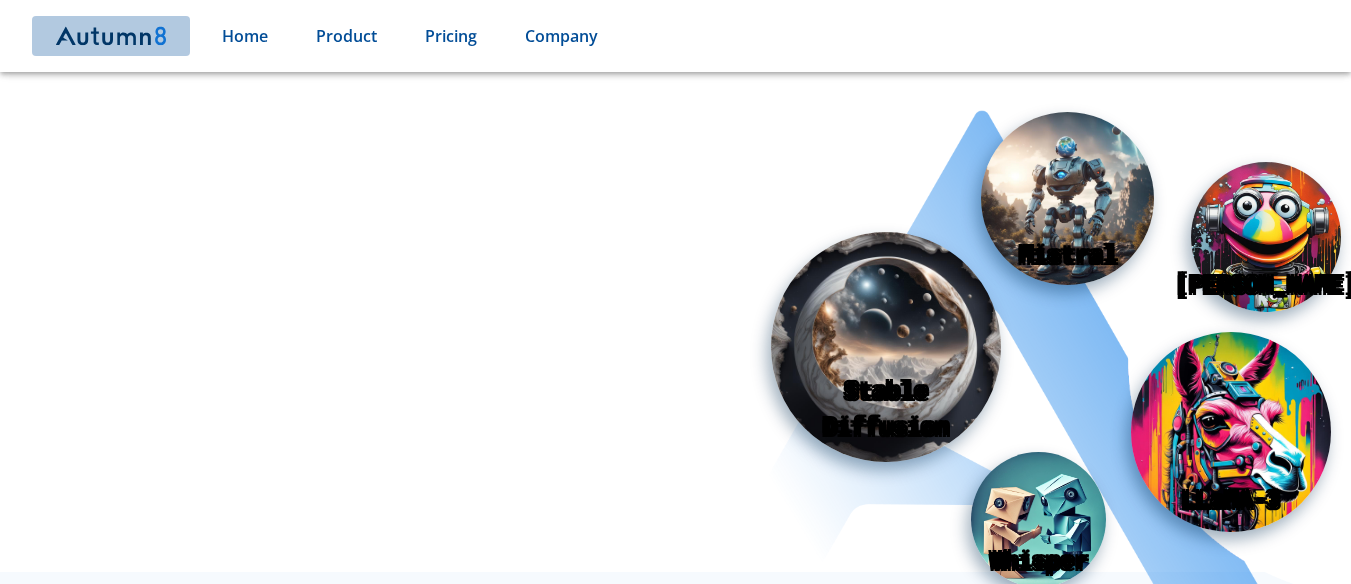 click at bounding box center [111, 36] 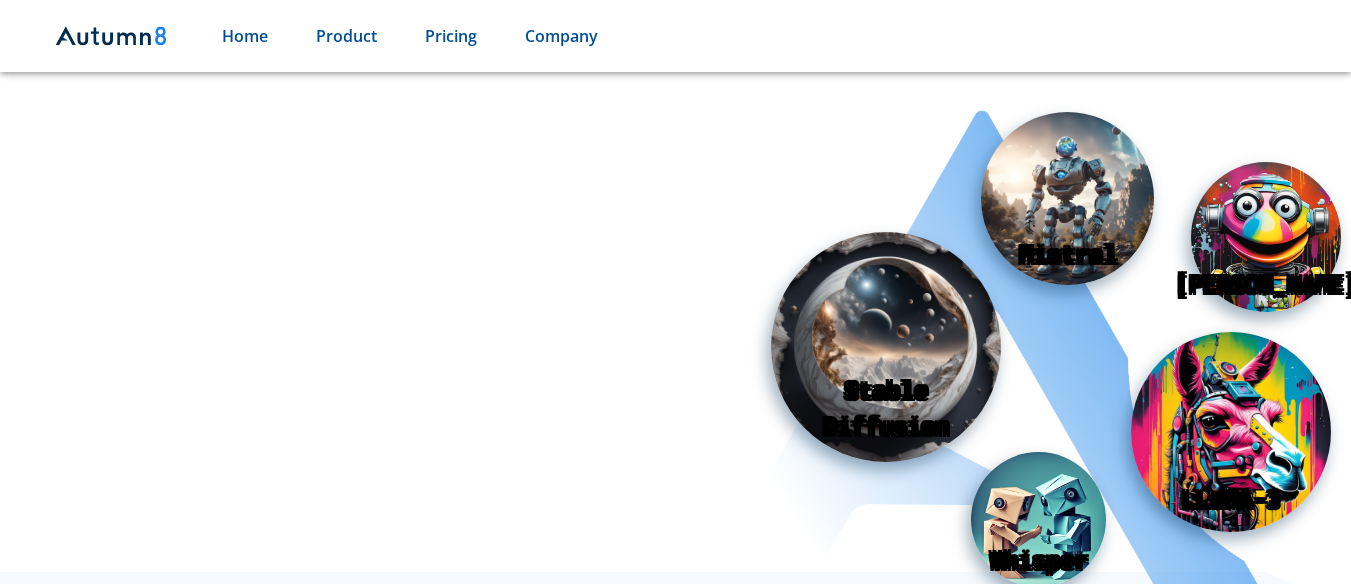click on "Home" at bounding box center [245, 36] 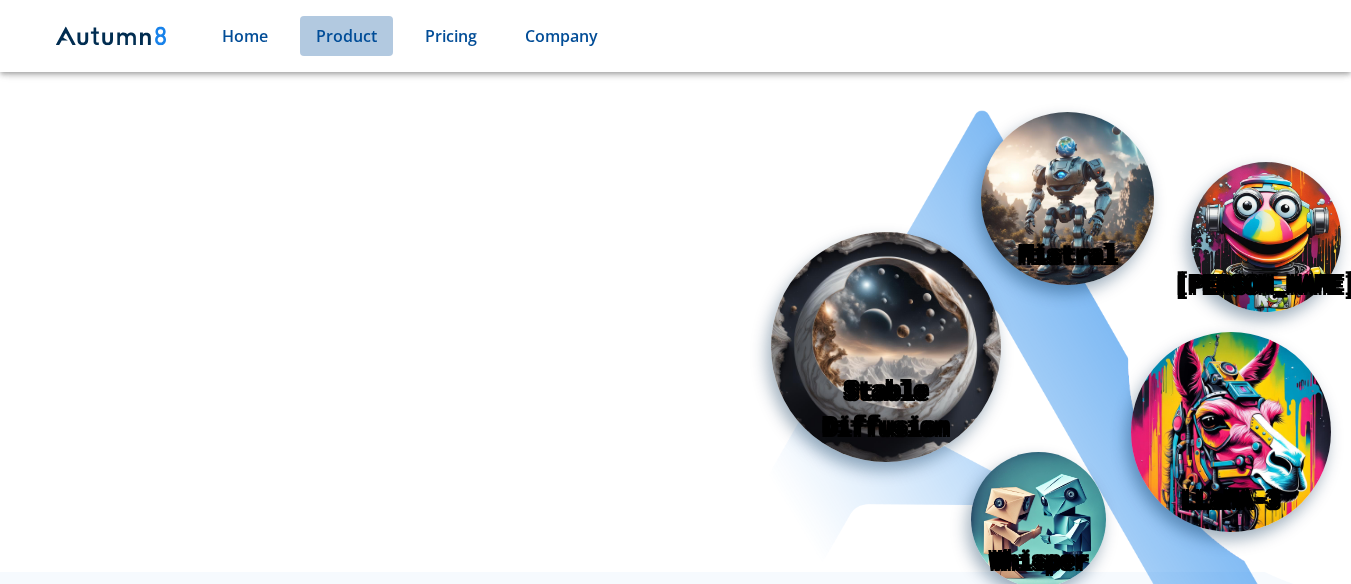 click on "Product" at bounding box center (346, 36) 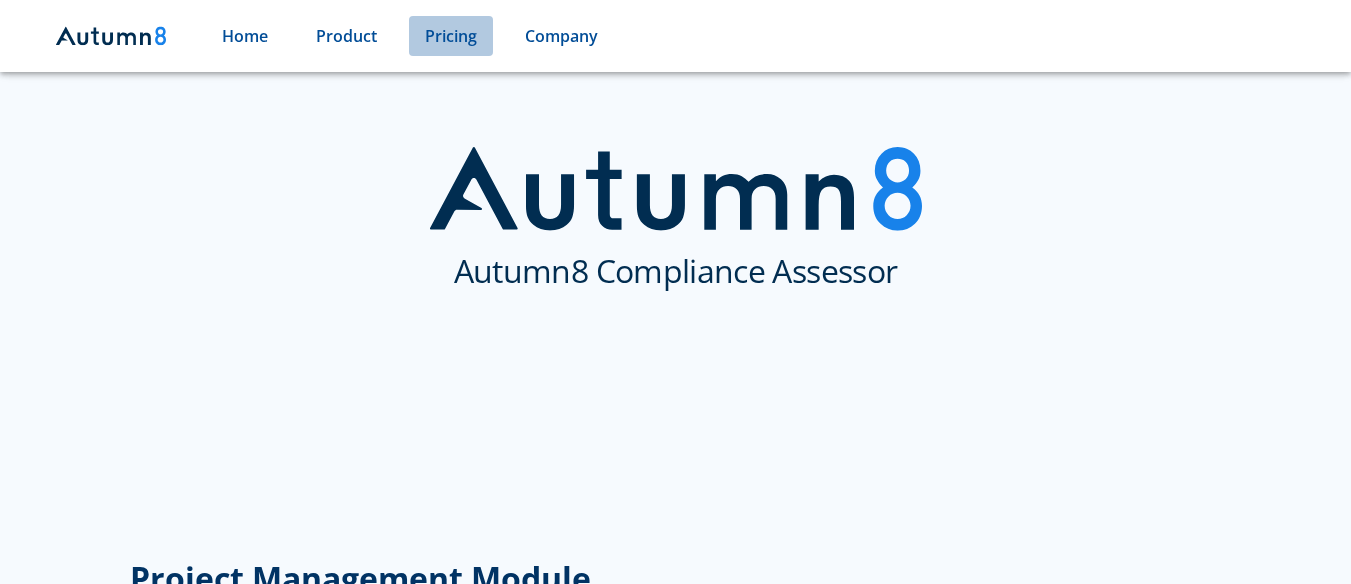 click on "Pricing" at bounding box center (451, 36) 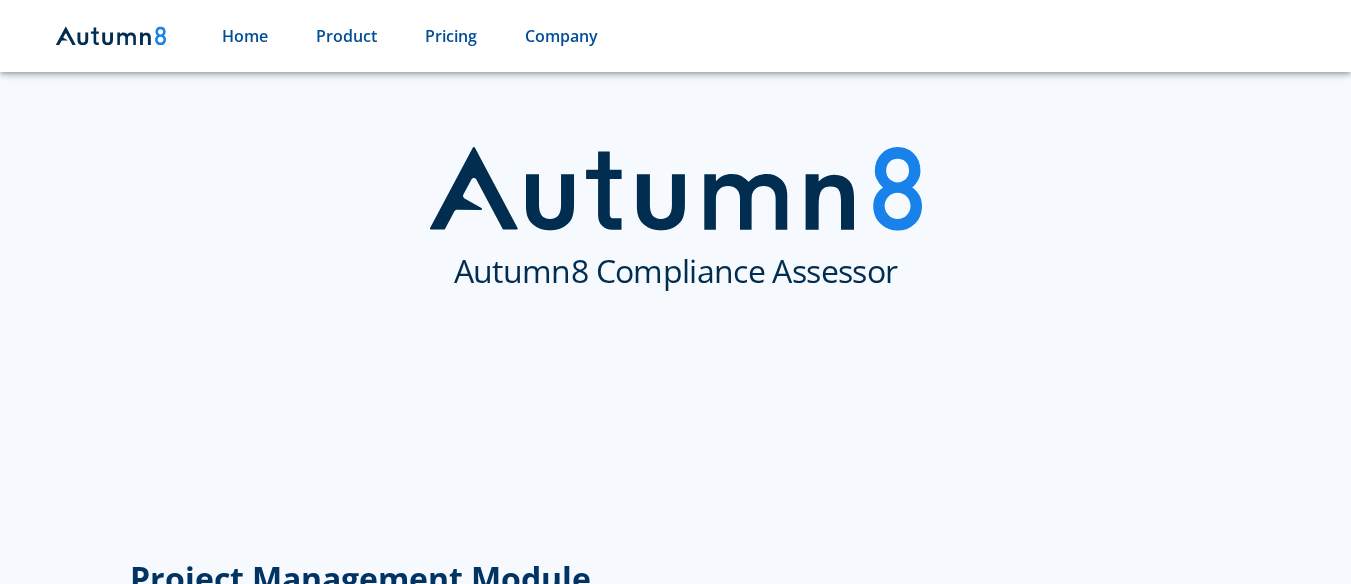 scroll, scrollTop: 2617, scrollLeft: 0, axis: vertical 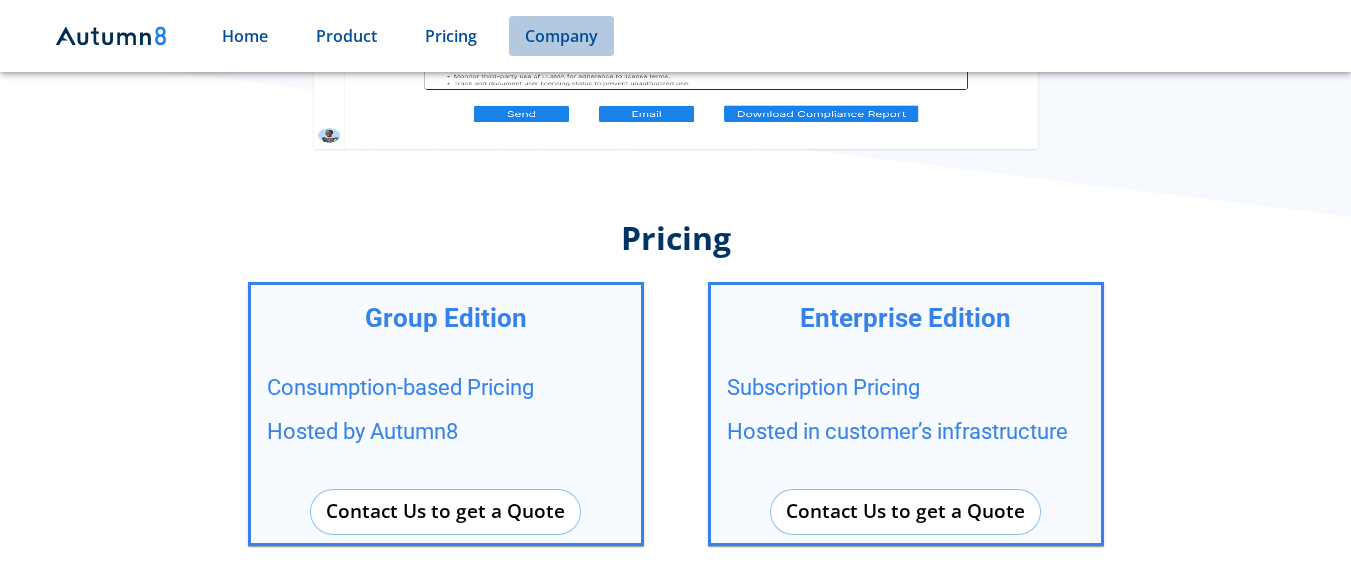 click on "Company" at bounding box center [561, 36] 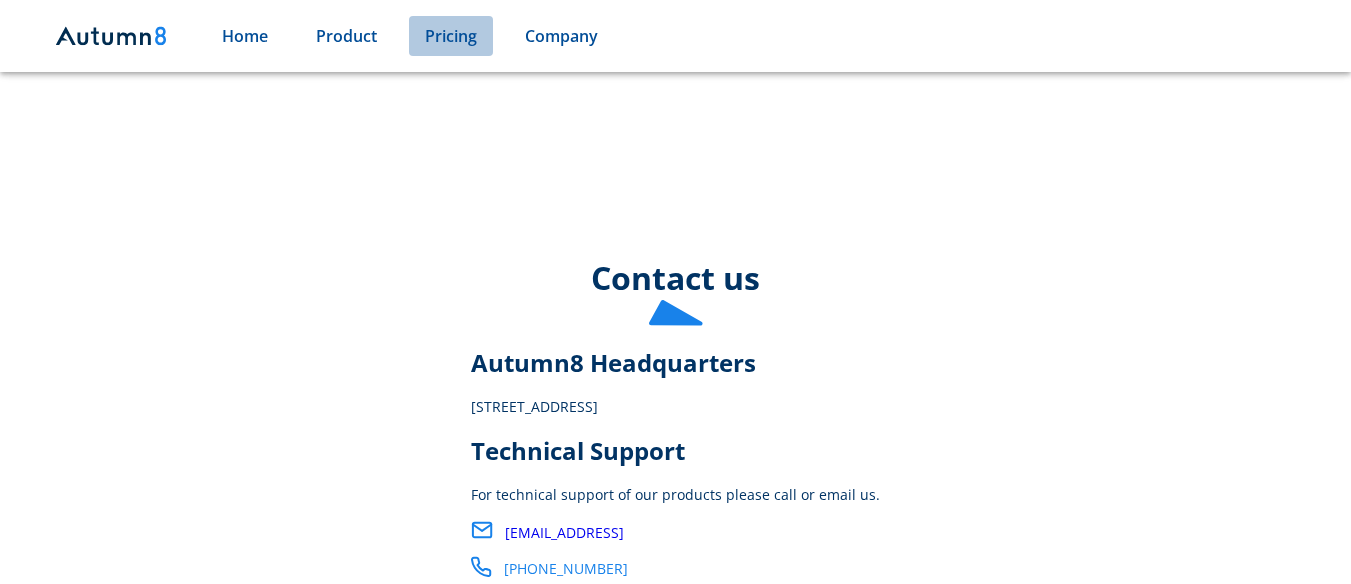 click on "Pricing" at bounding box center (451, 36) 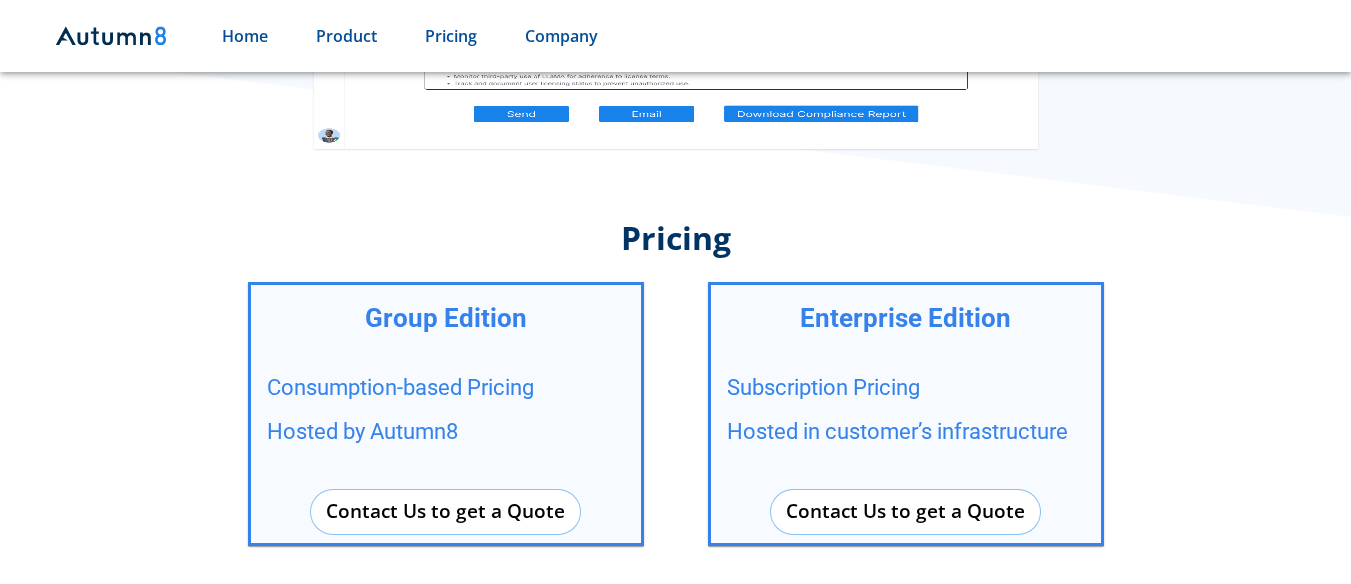 click on "Product" at bounding box center (346, 36) 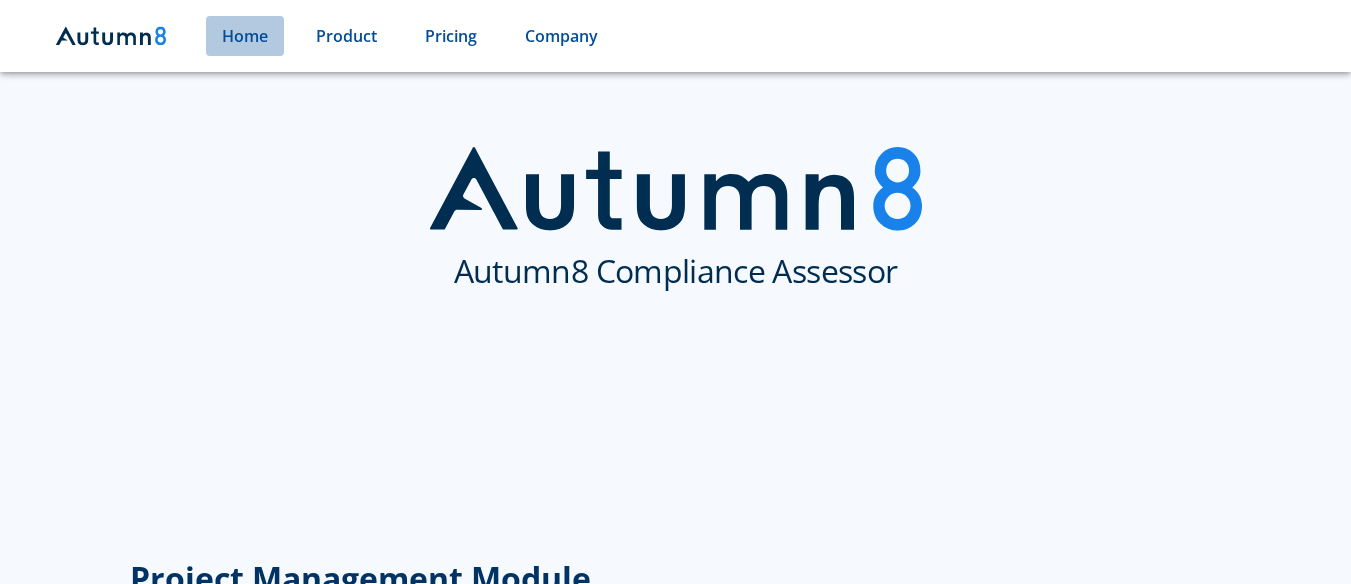 click on "Home" at bounding box center [245, 36] 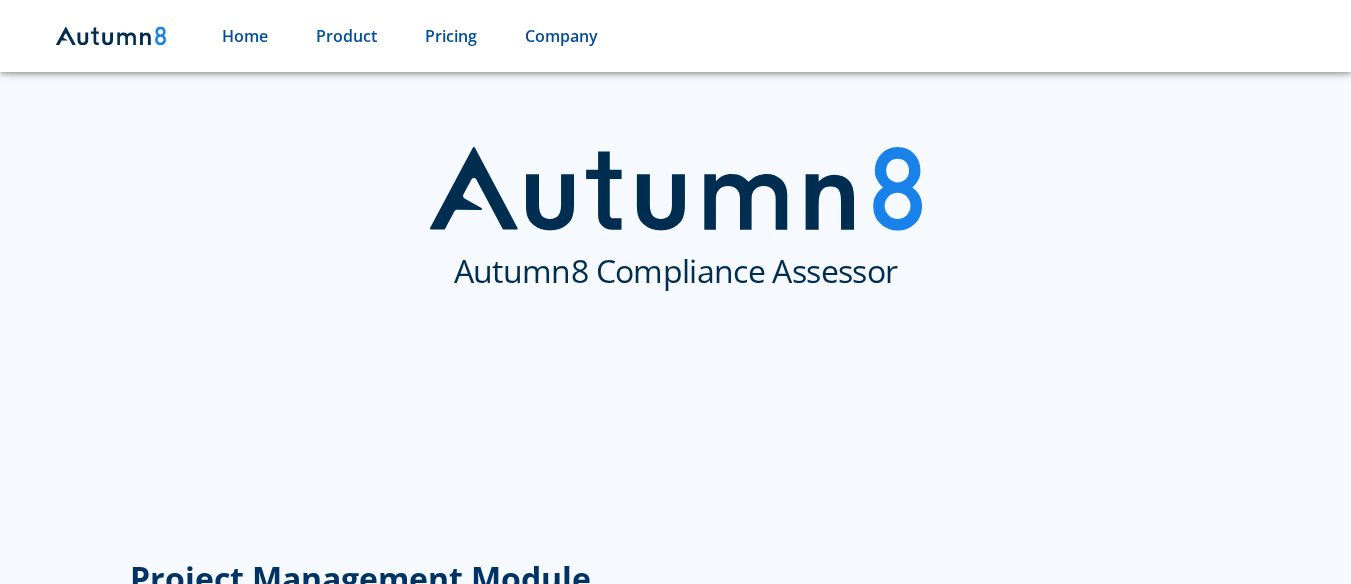 scroll, scrollTop: 0, scrollLeft: 0, axis: both 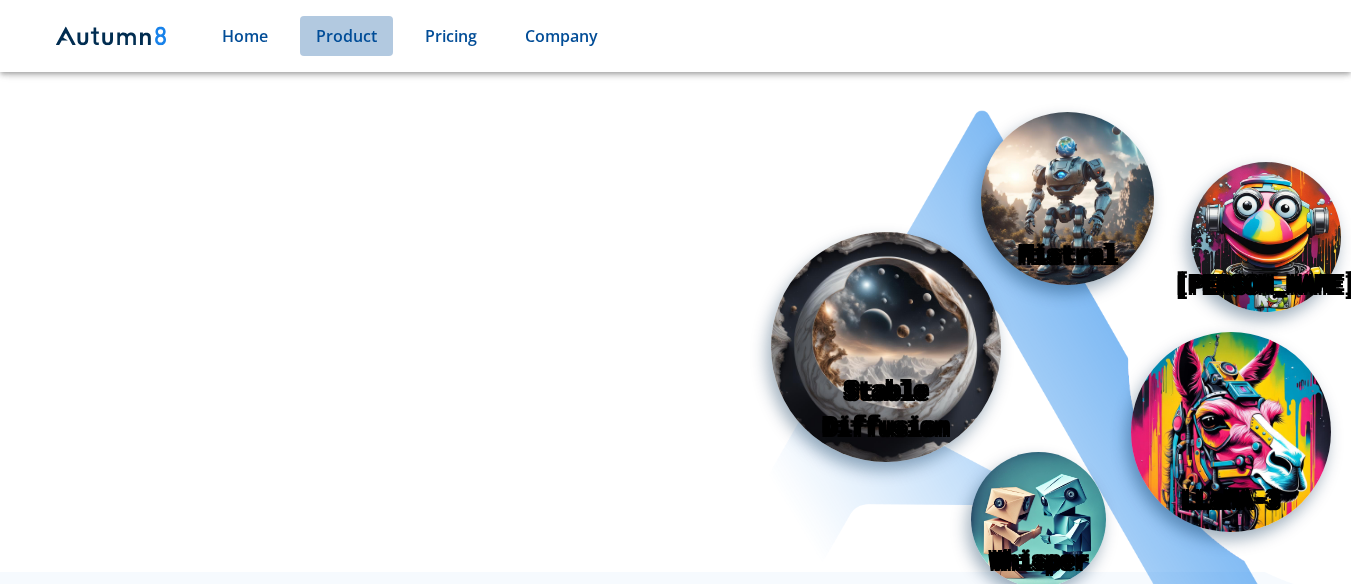 click on "Product" at bounding box center (346, 36) 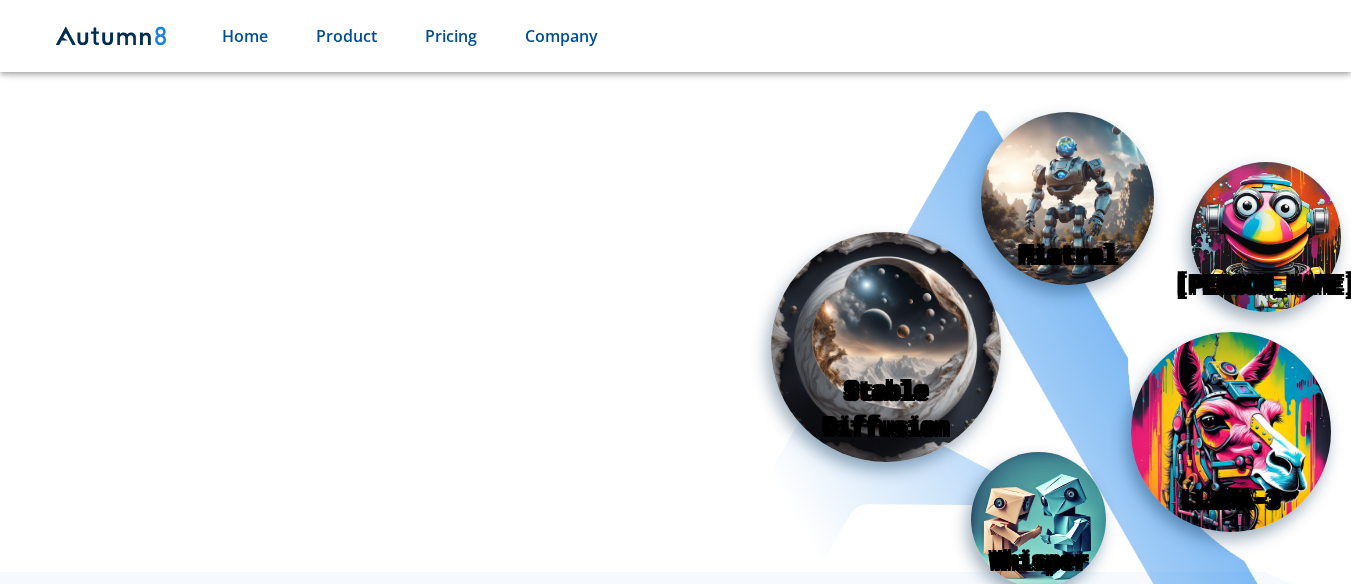 scroll, scrollTop: 560, scrollLeft: 0, axis: vertical 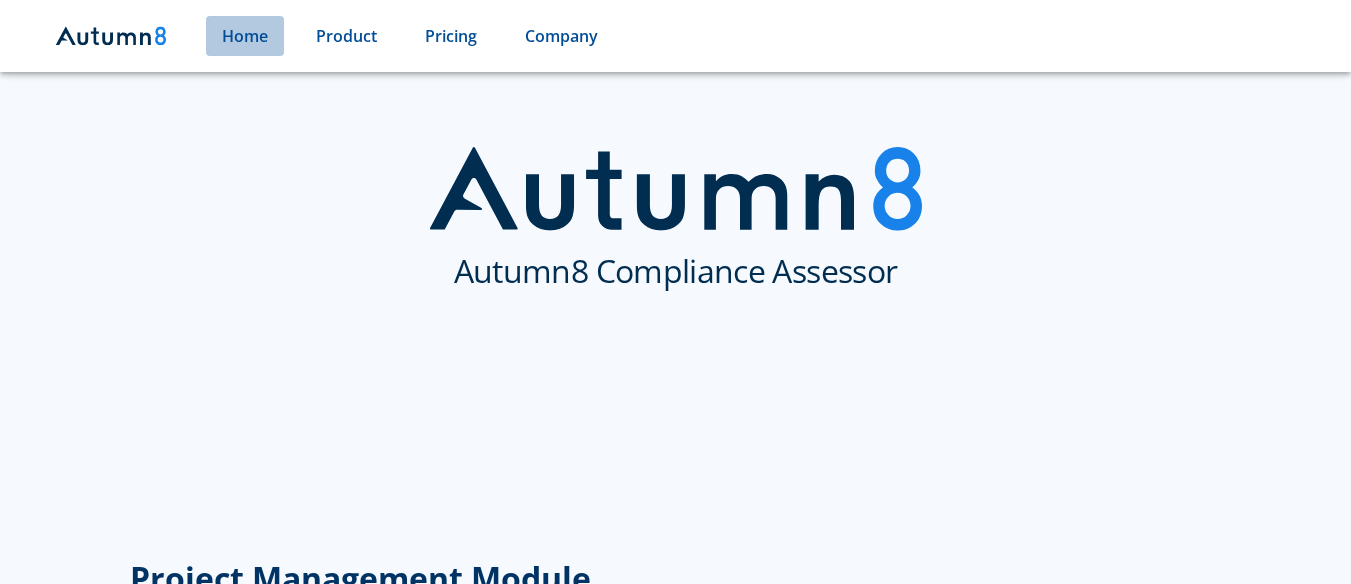 click on "Home" at bounding box center (245, 36) 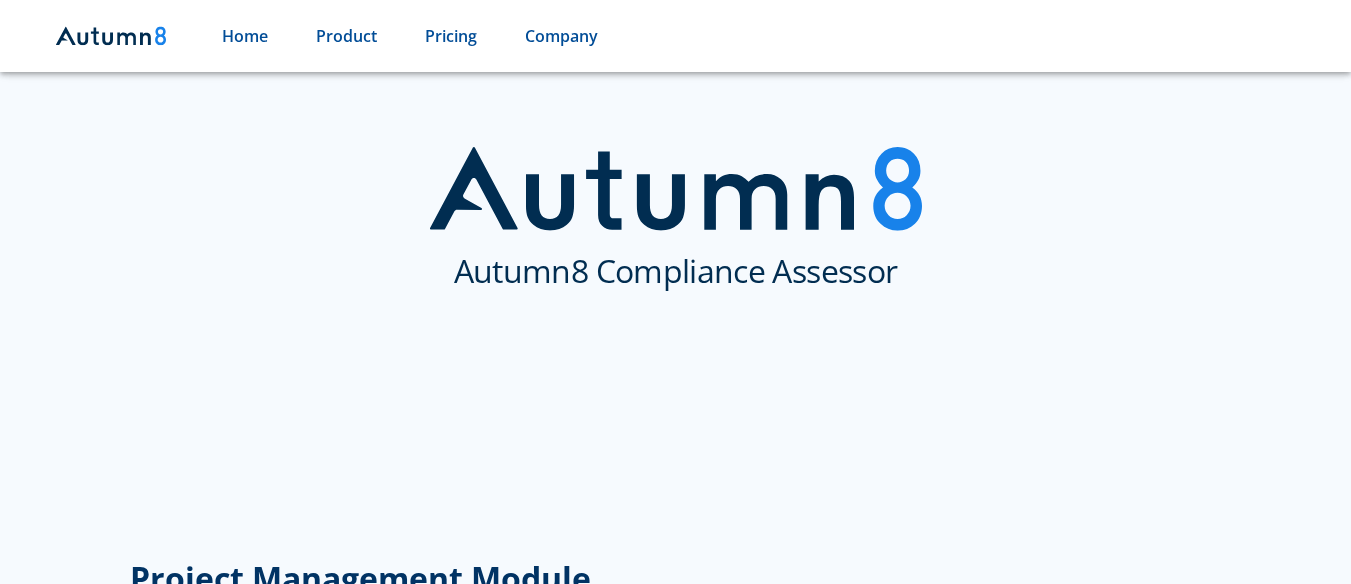 scroll, scrollTop: 0, scrollLeft: 0, axis: both 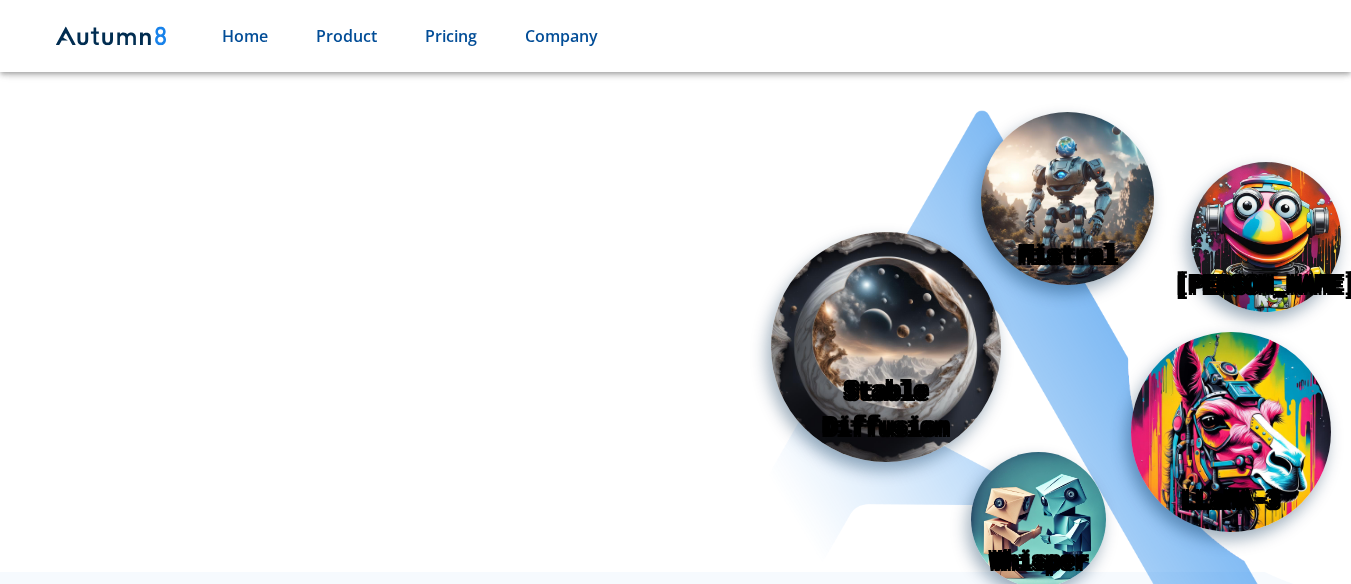 click on "Product" at bounding box center [346, 36] 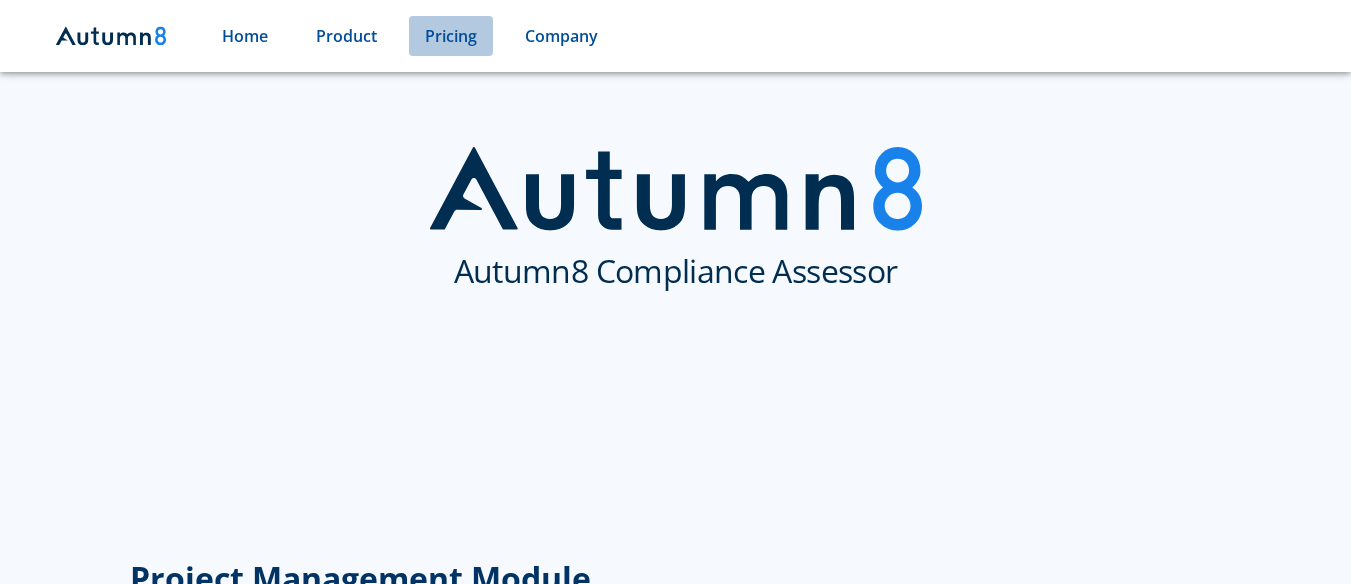 click on "Pricing" at bounding box center (451, 36) 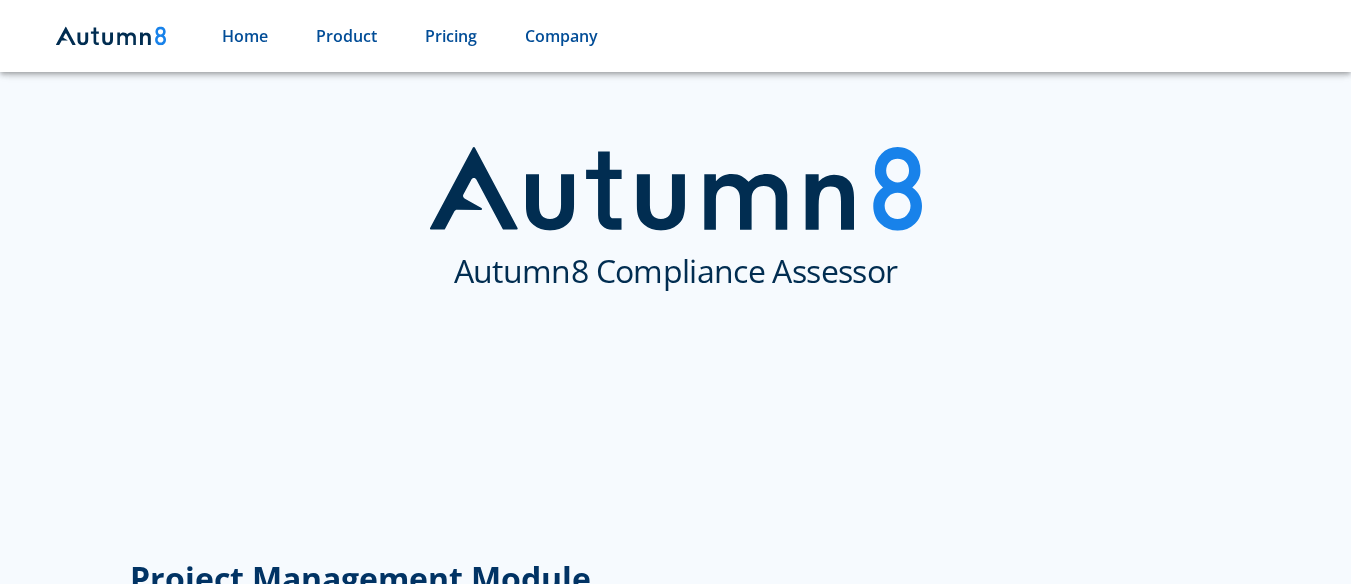 scroll, scrollTop: 2617, scrollLeft: 0, axis: vertical 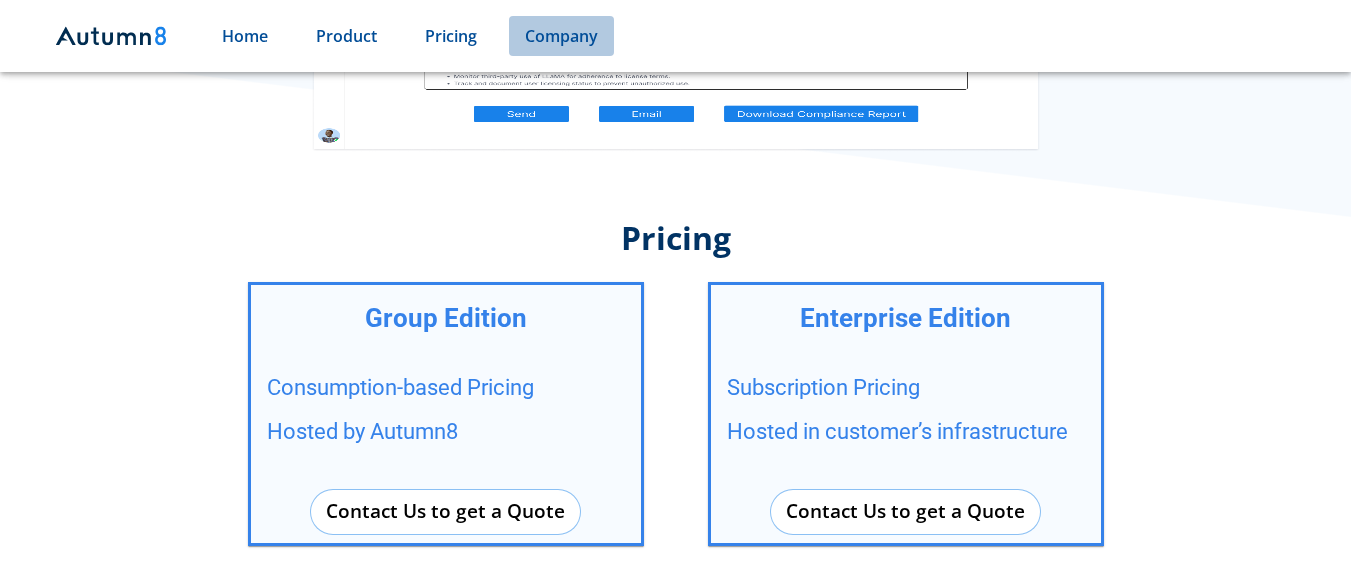 click on "Company" at bounding box center [561, 36] 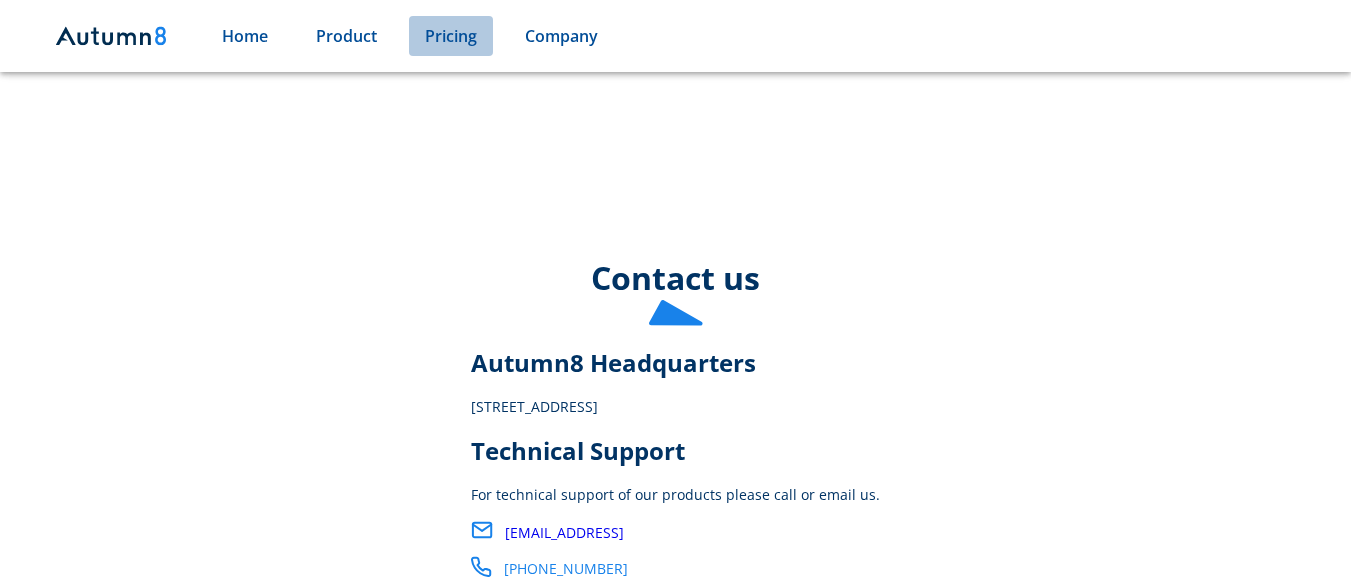 click on "Pricing" at bounding box center (451, 36) 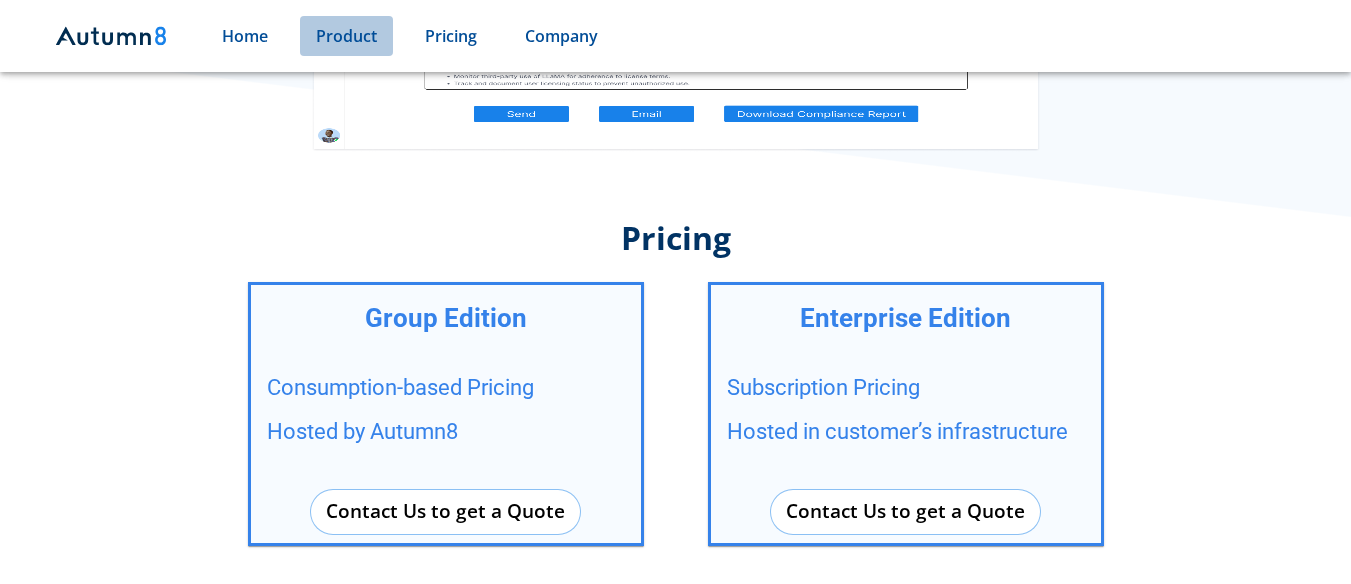 click on "Product" at bounding box center [346, 36] 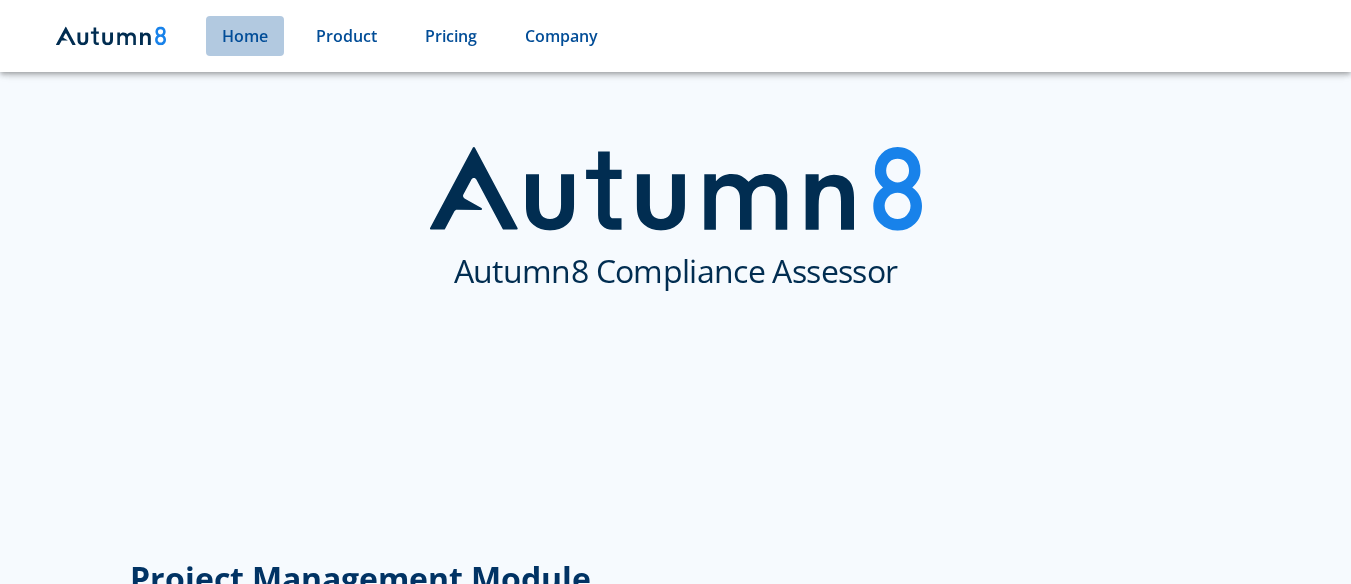 click on "Home" at bounding box center (245, 36) 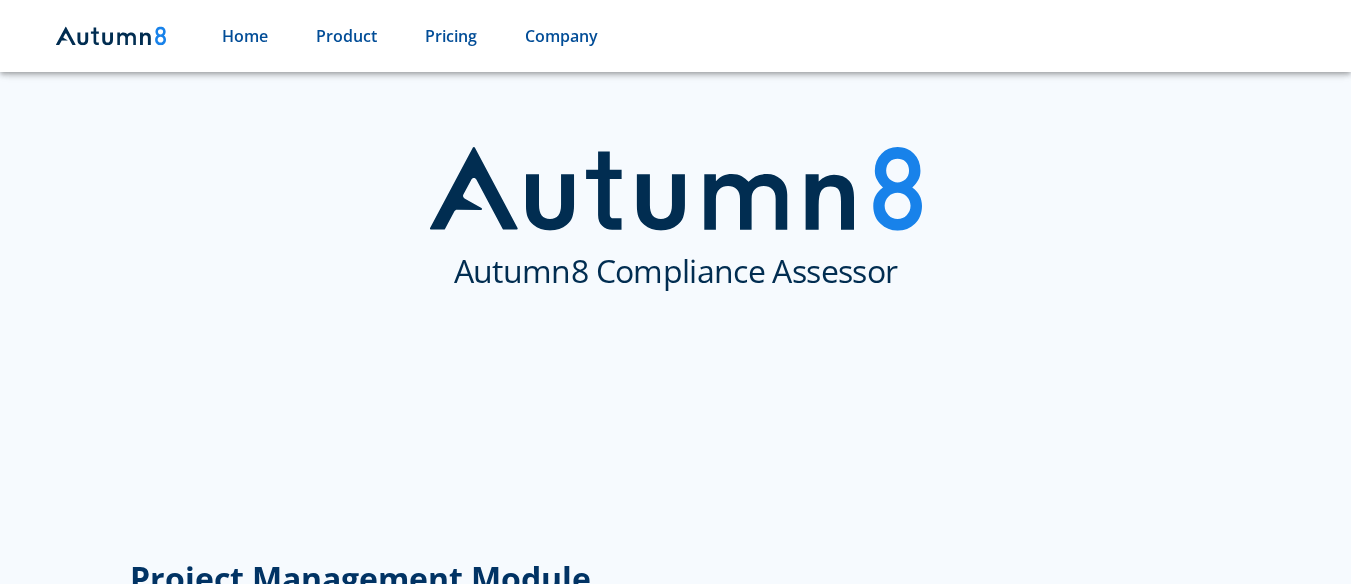 scroll, scrollTop: 0, scrollLeft: 0, axis: both 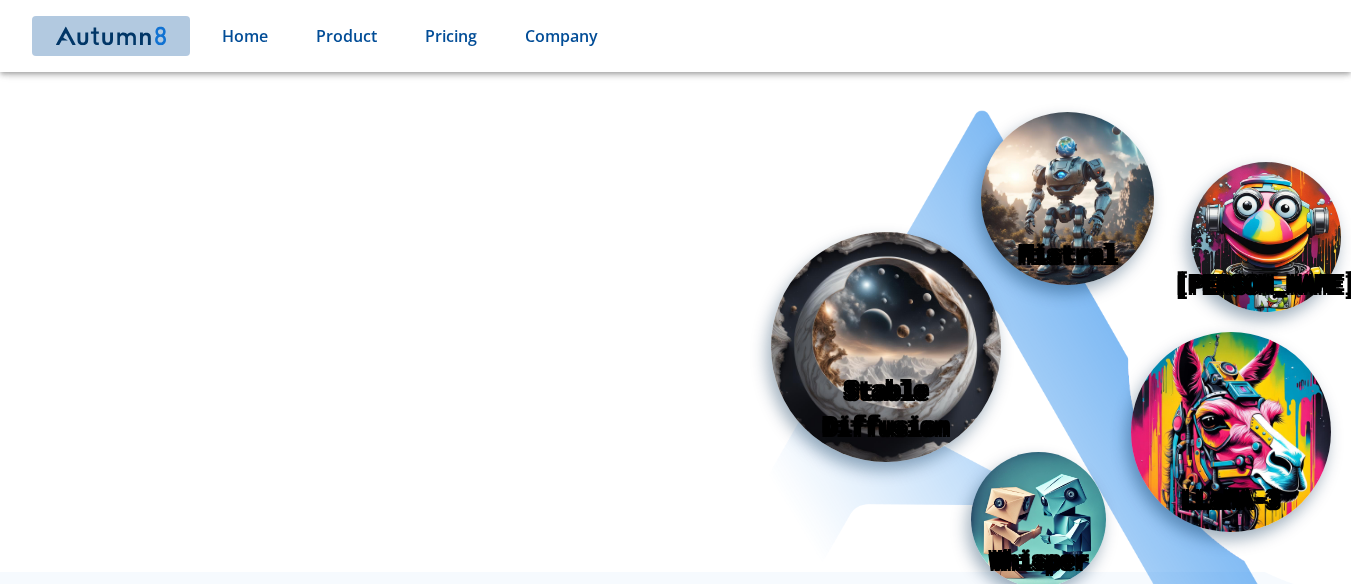 click at bounding box center [111, 36] 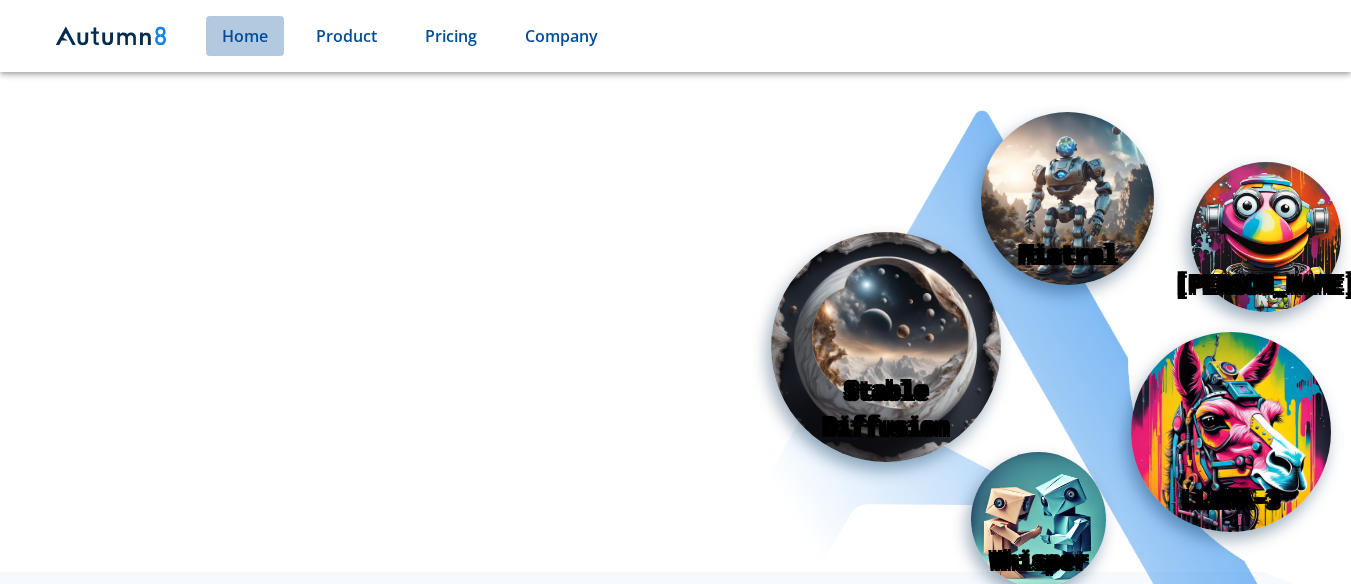 click on "Home" at bounding box center [245, 36] 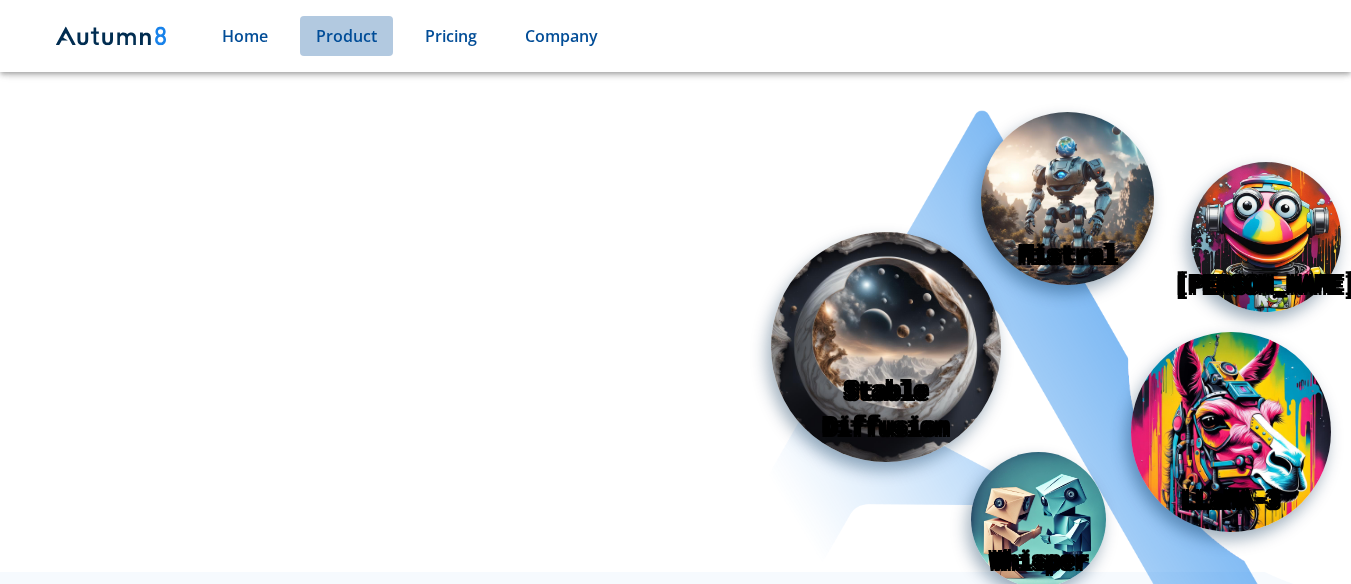 click on "Product" at bounding box center (346, 36) 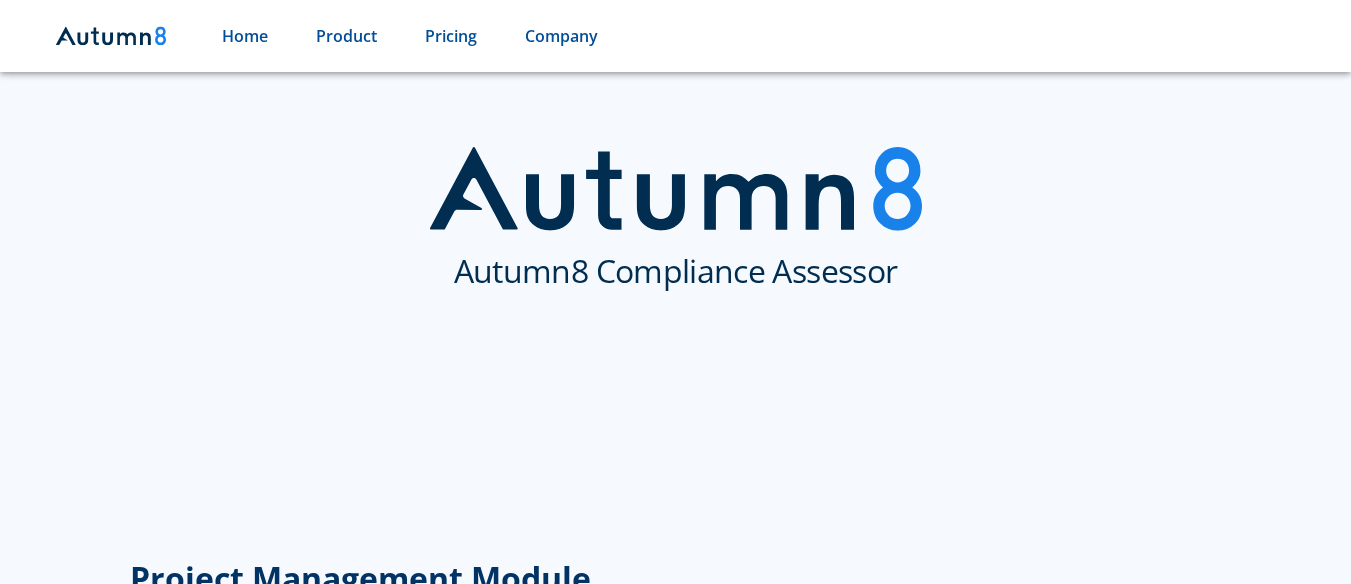 click on "Pricing" at bounding box center [451, 36] 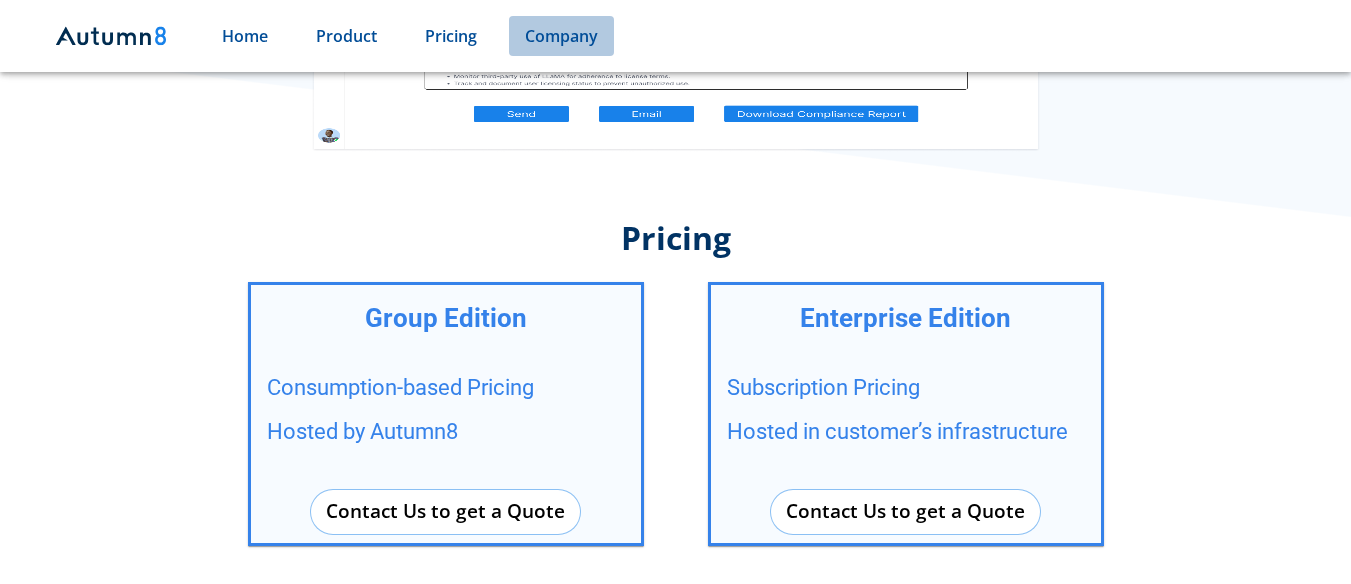 click on "Company" at bounding box center (561, 36) 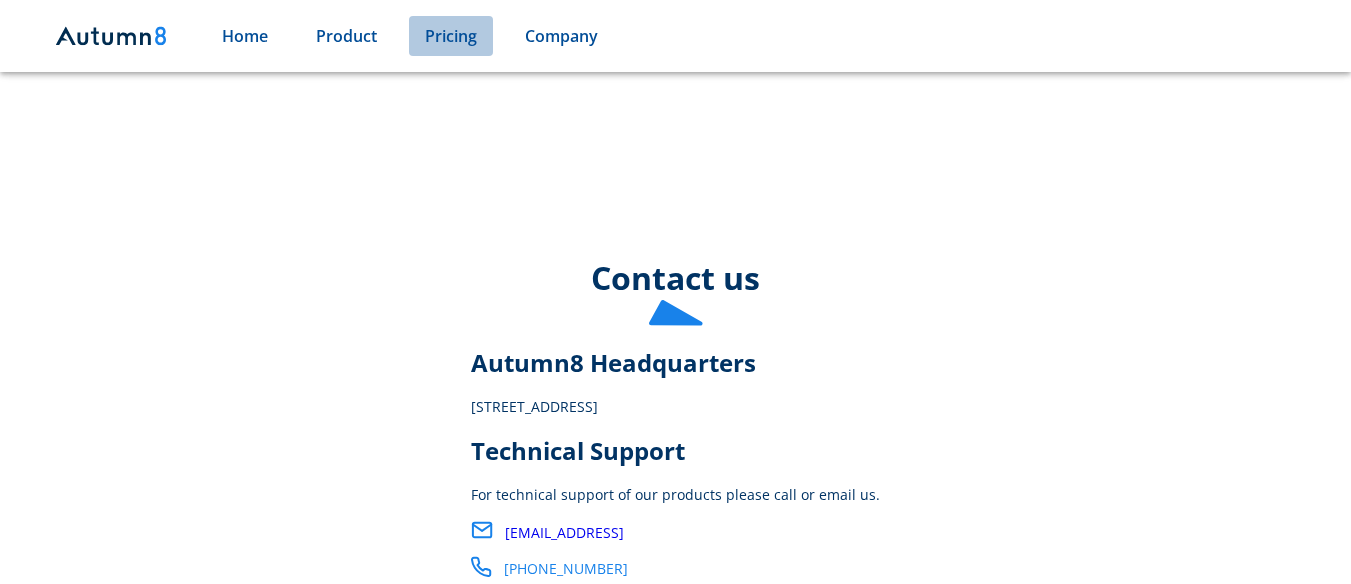 click on "Pricing" at bounding box center (451, 36) 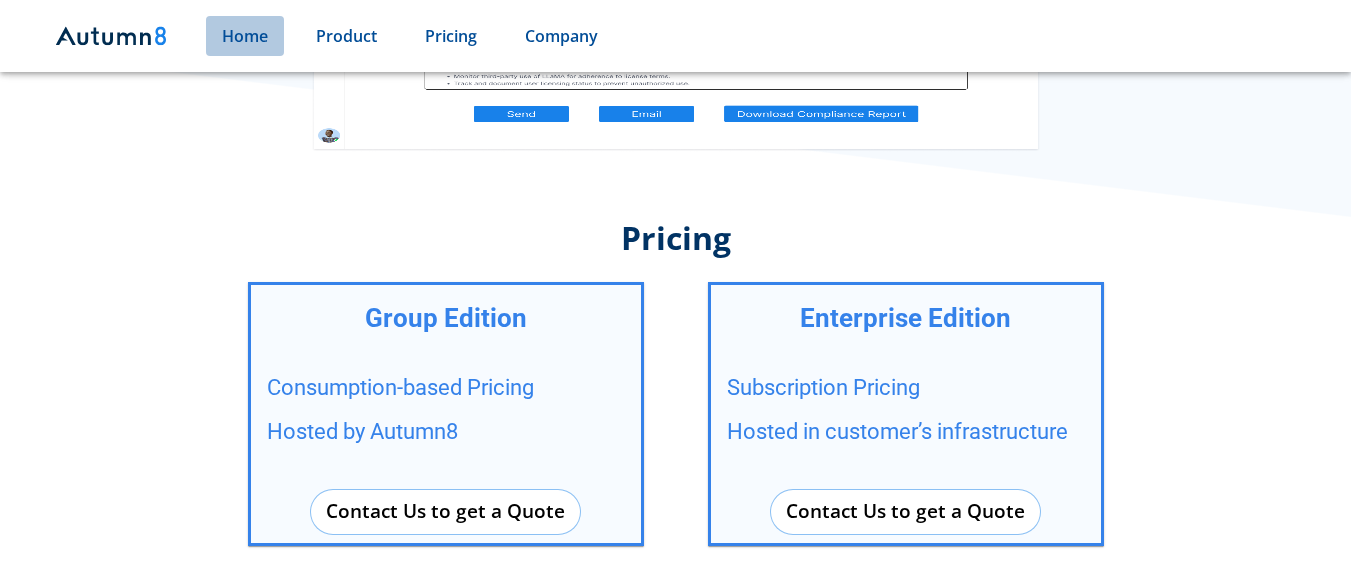 click on "Home" at bounding box center (245, 36) 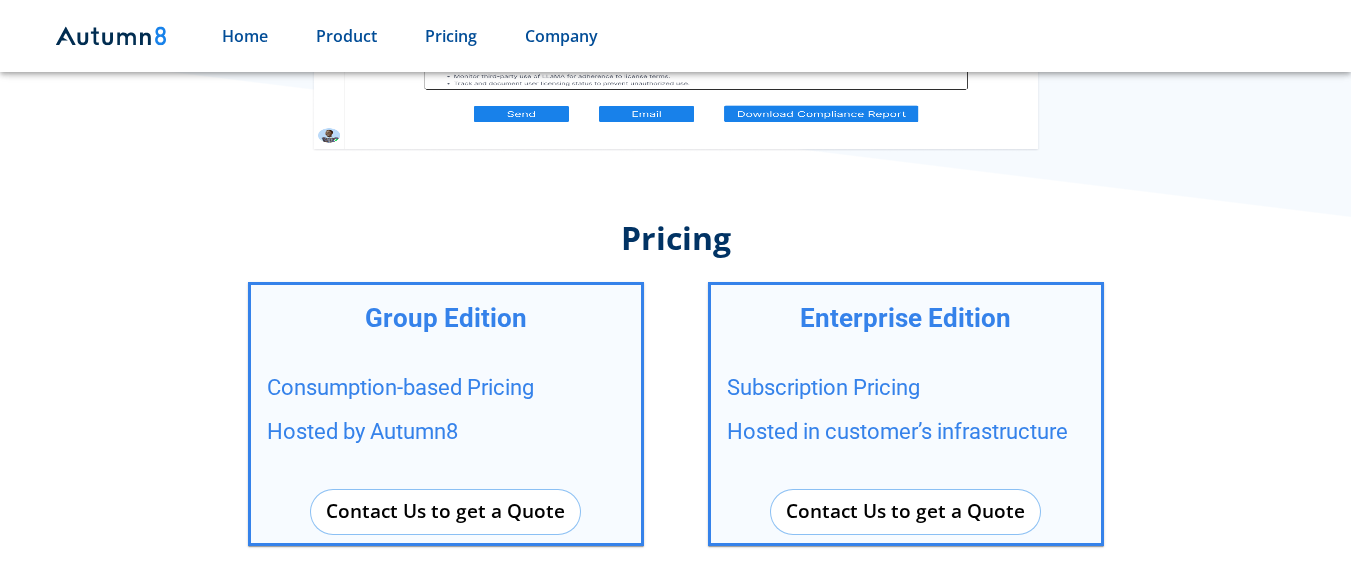 scroll, scrollTop: 0, scrollLeft: 0, axis: both 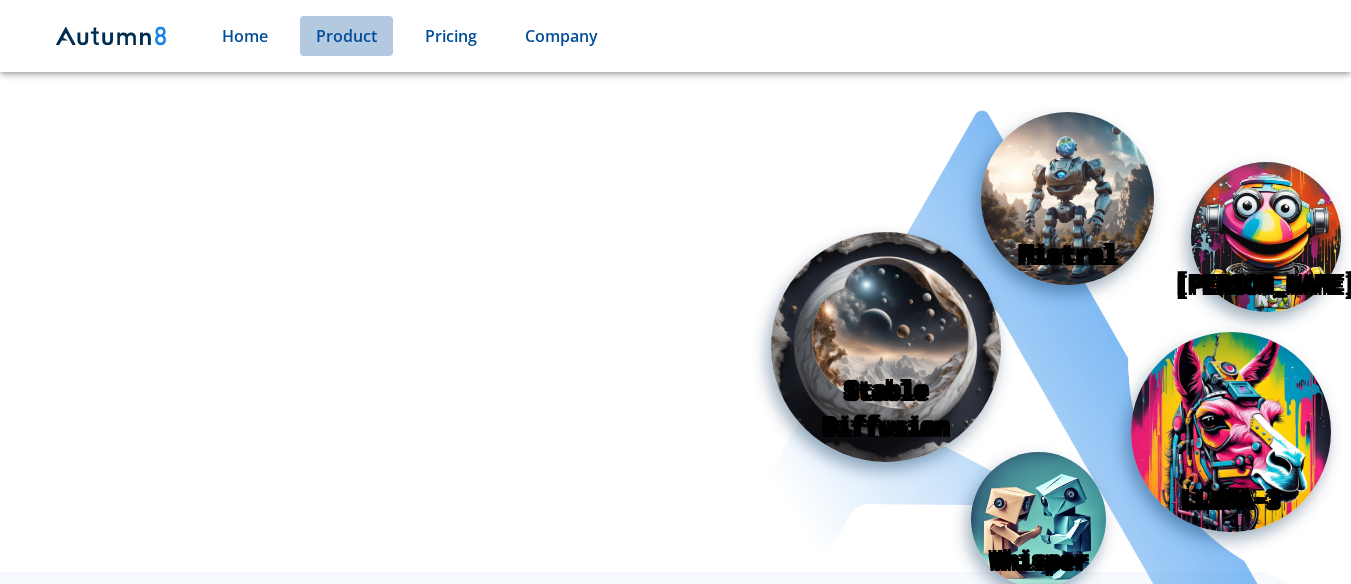 click on "Product" at bounding box center (346, 36) 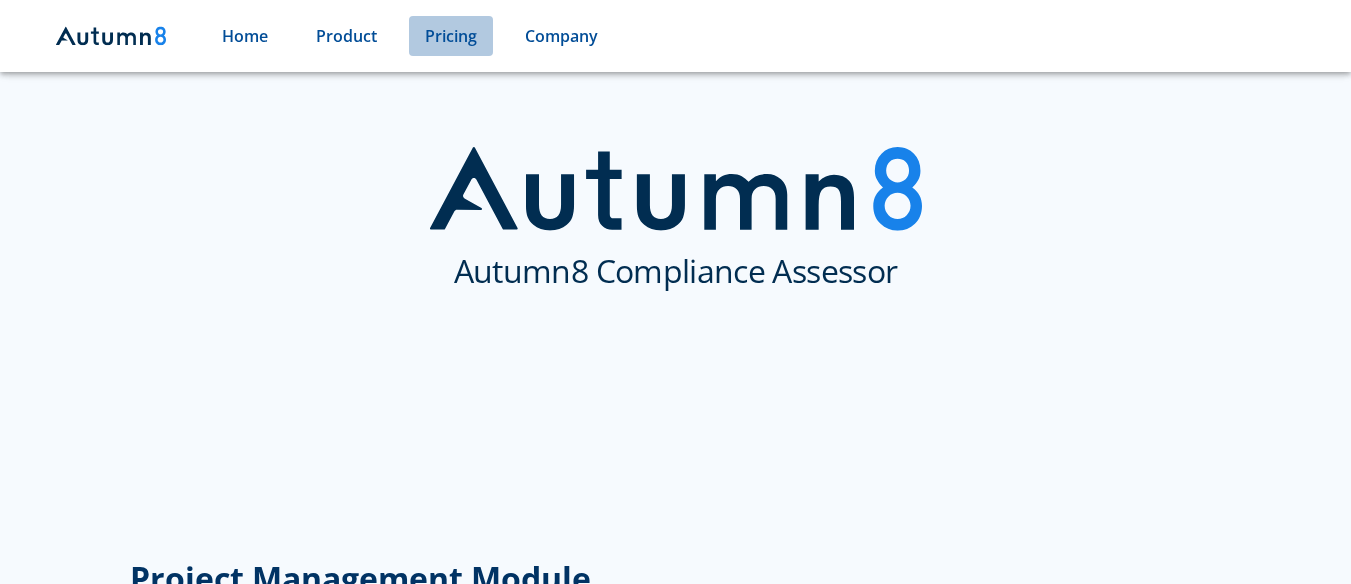 click on "Pricing" at bounding box center (451, 36) 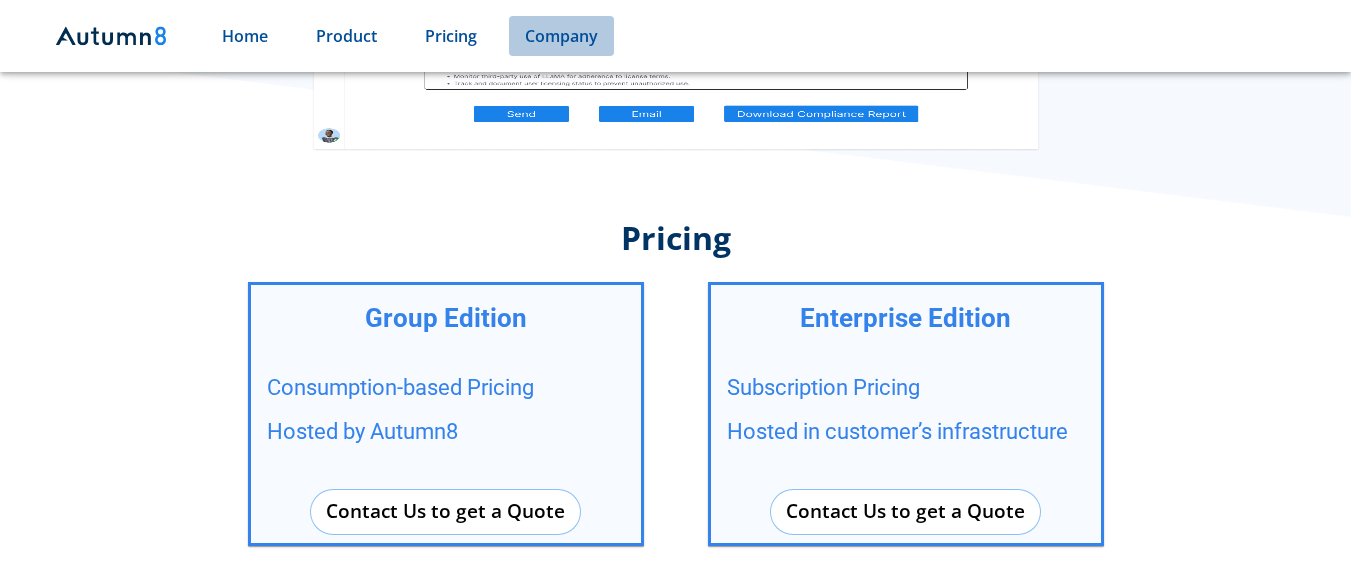 click on "Company" at bounding box center [561, 36] 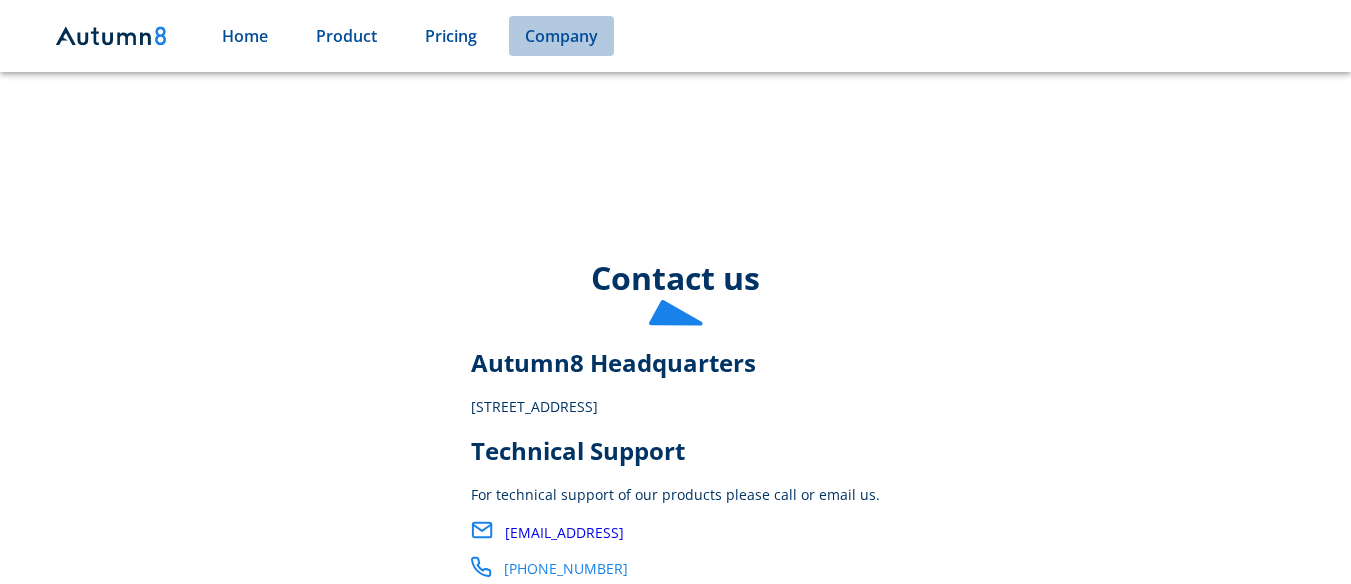 click on "Company" at bounding box center [561, 36] 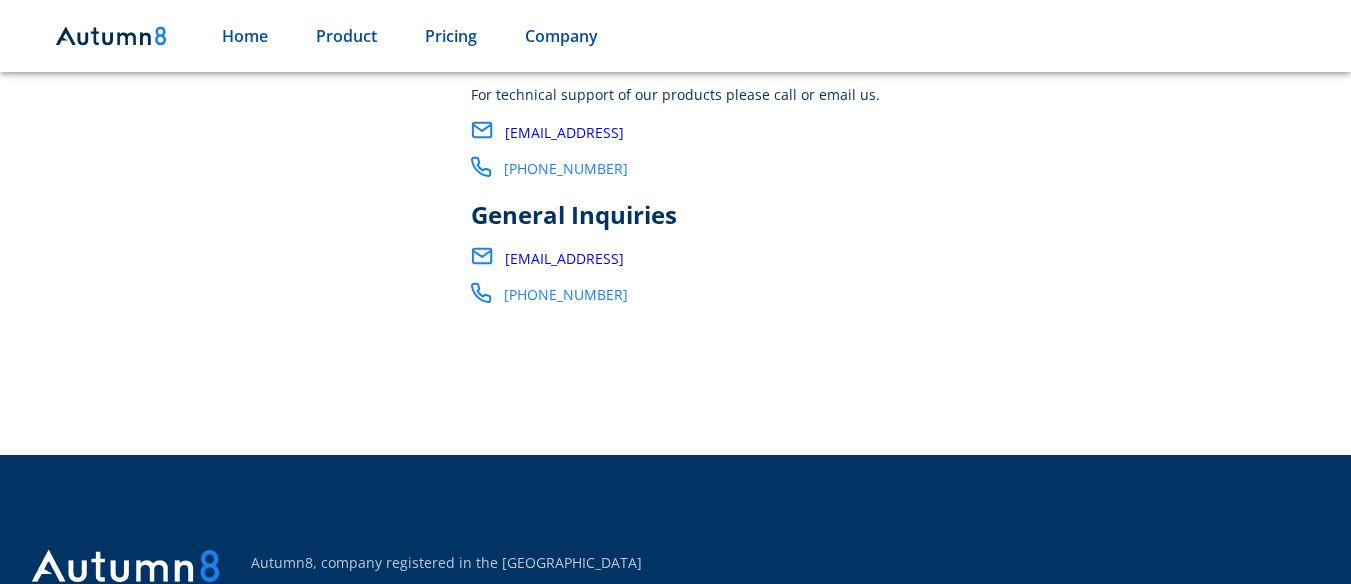 scroll, scrollTop: 2717, scrollLeft: 0, axis: vertical 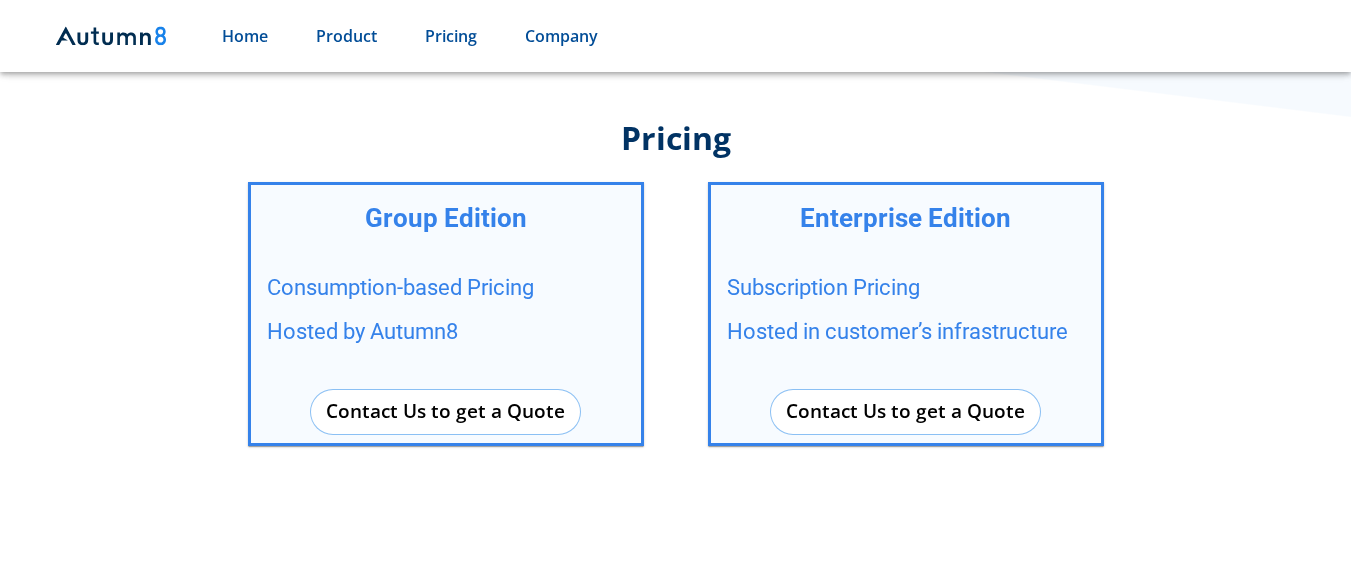 type 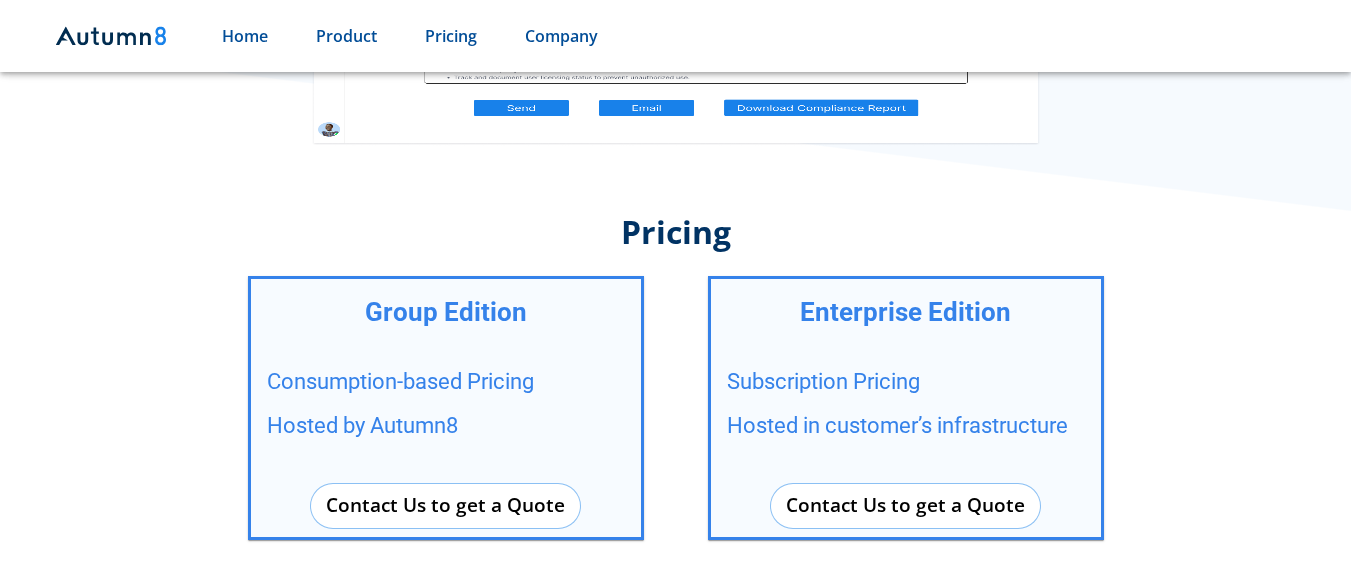scroll, scrollTop: 2639, scrollLeft: 0, axis: vertical 